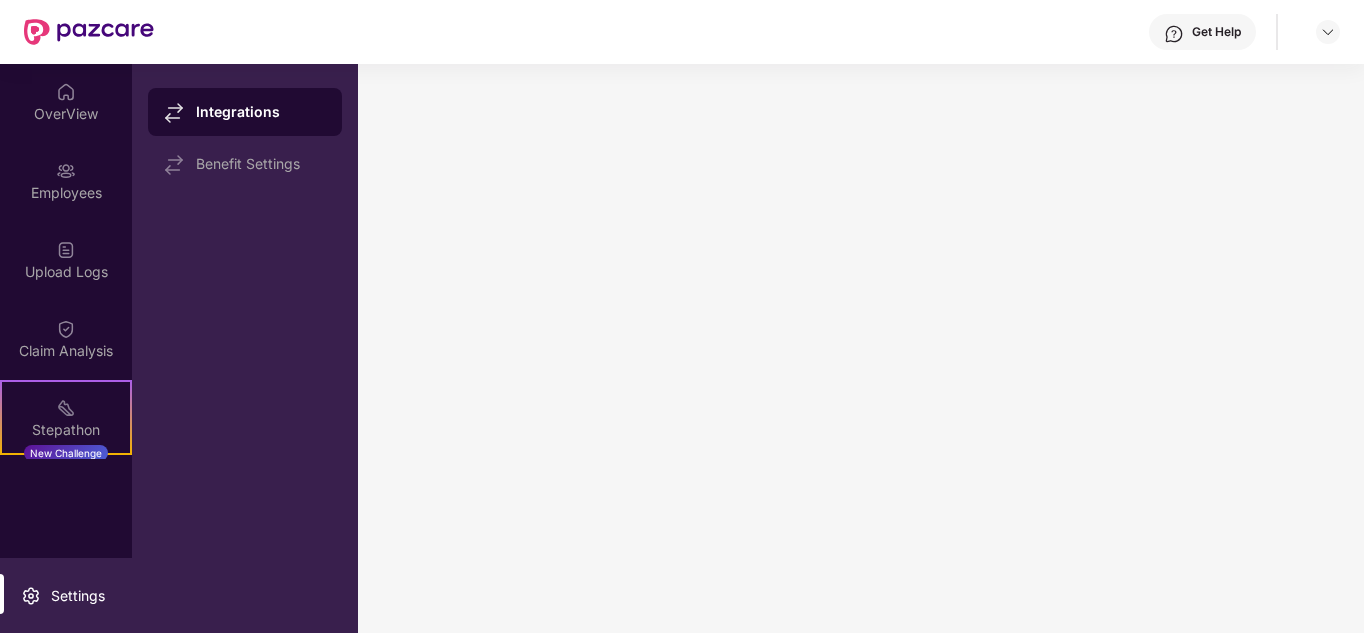 scroll, scrollTop: 0, scrollLeft: 0, axis: both 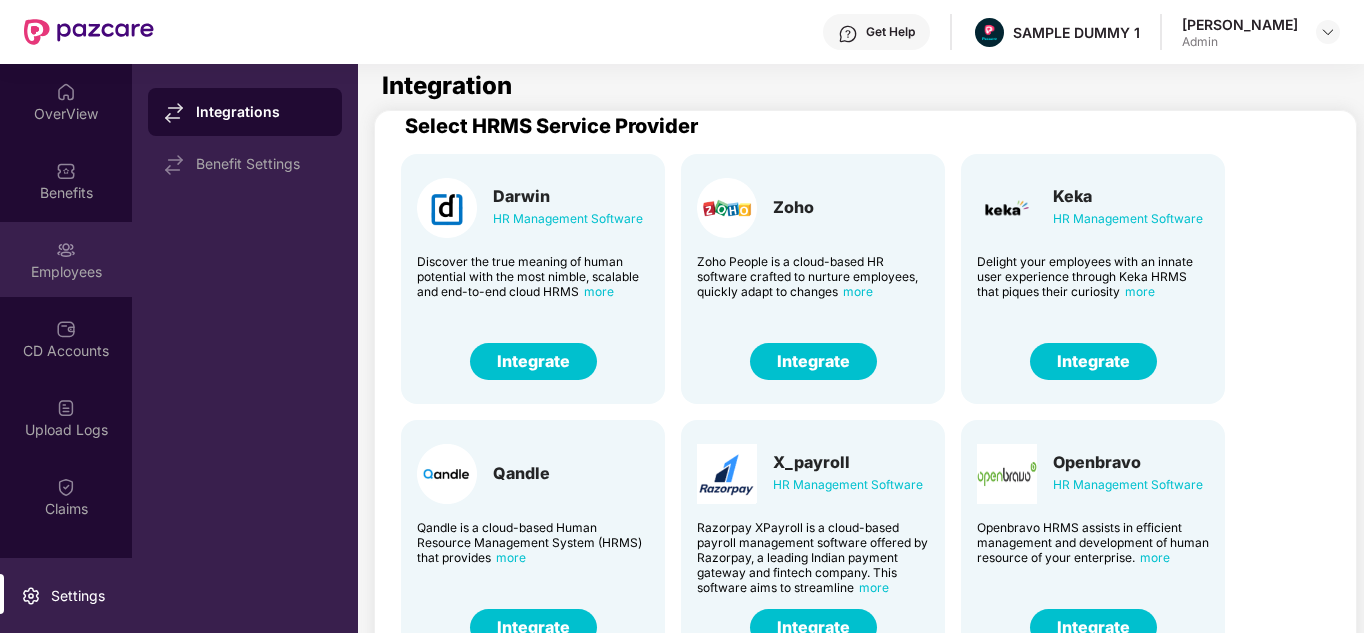 click on "Employees" at bounding box center [66, 272] 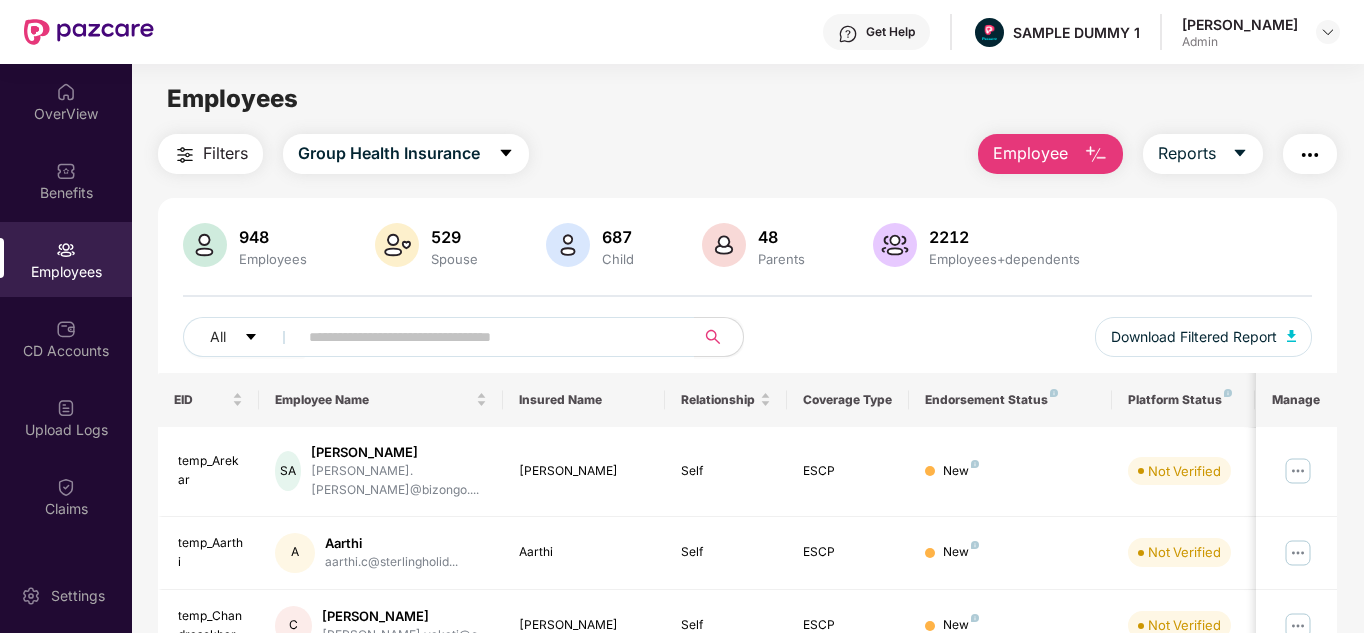 click on "Employee" at bounding box center [1030, 153] 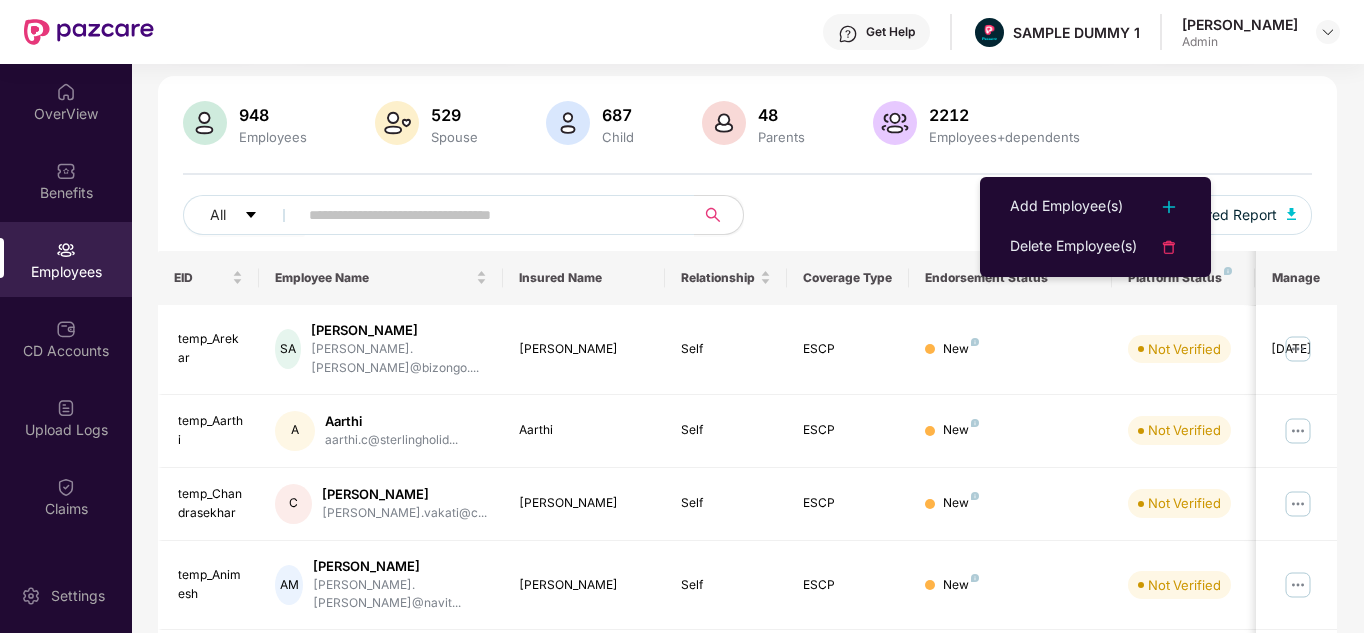 scroll, scrollTop: 0, scrollLeft: 0, axis: both 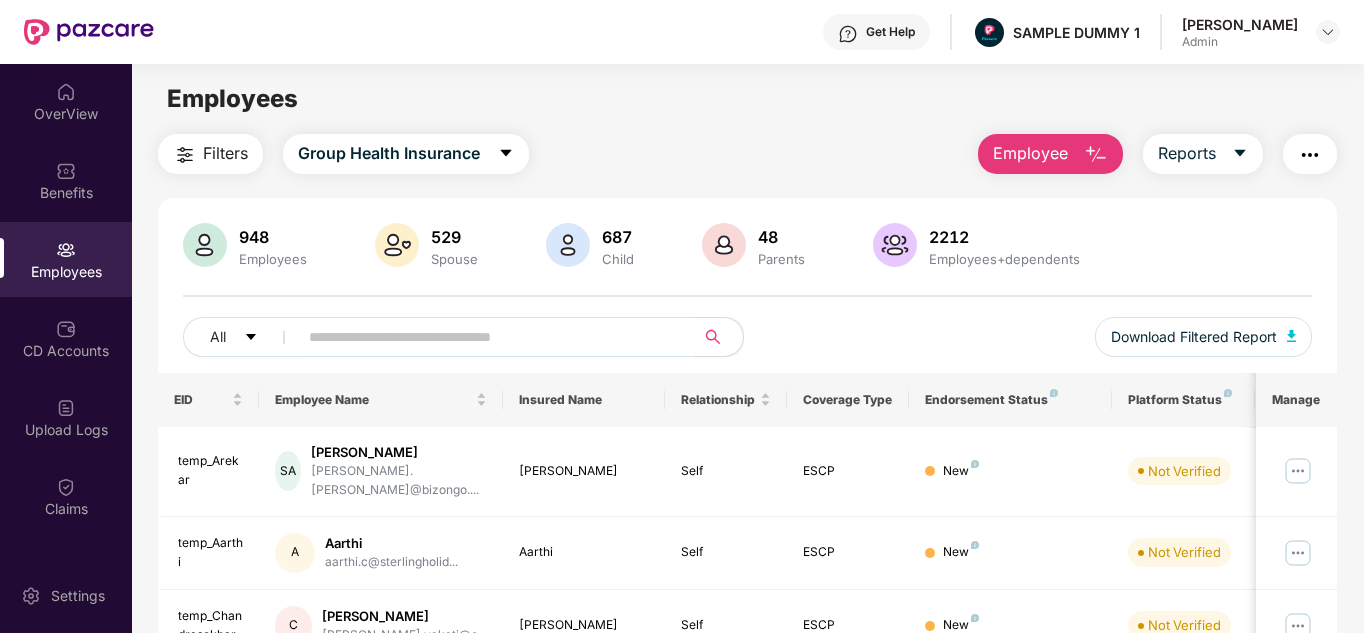 click at bounding box center (1310, 155) 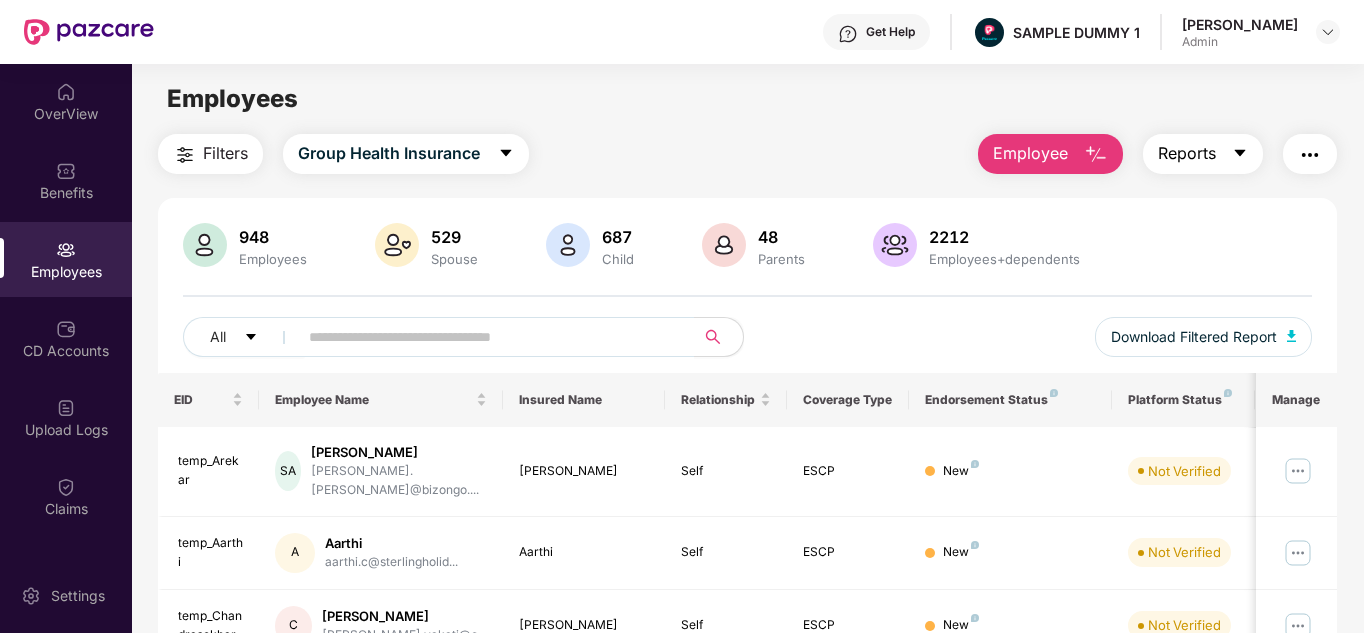 click on "Reports" at bounding box center (1187, 153) 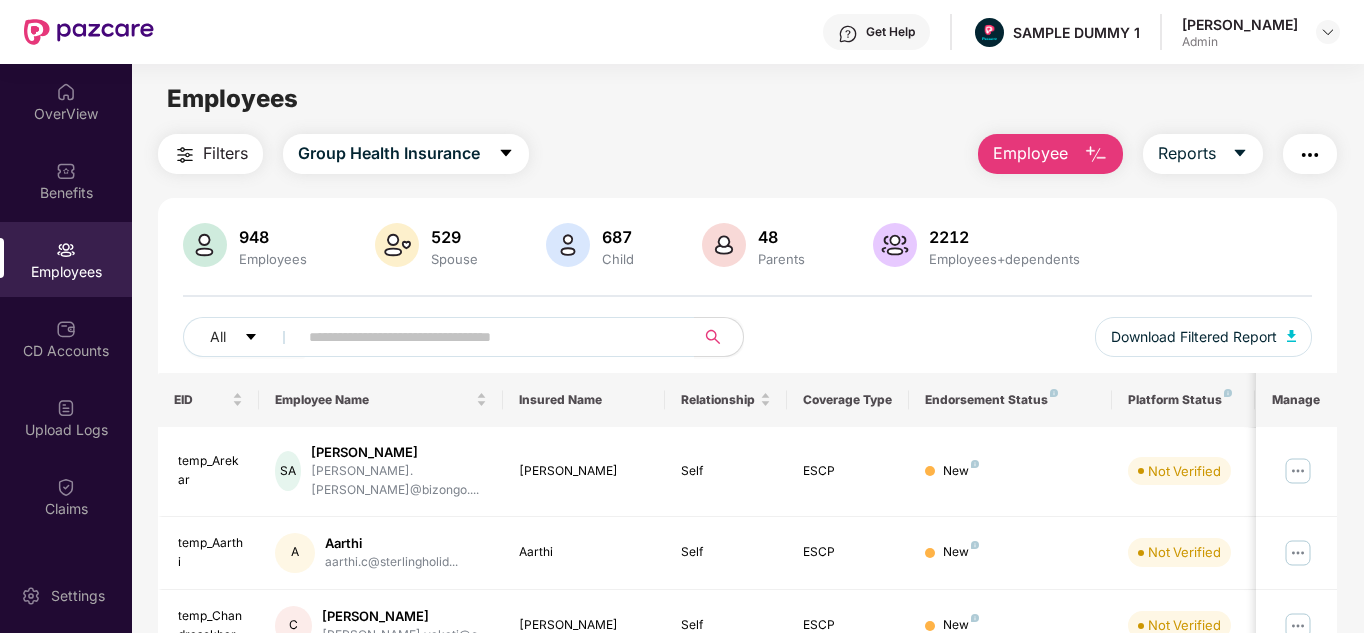 click on "Filters" at bounding box center (225, 153) 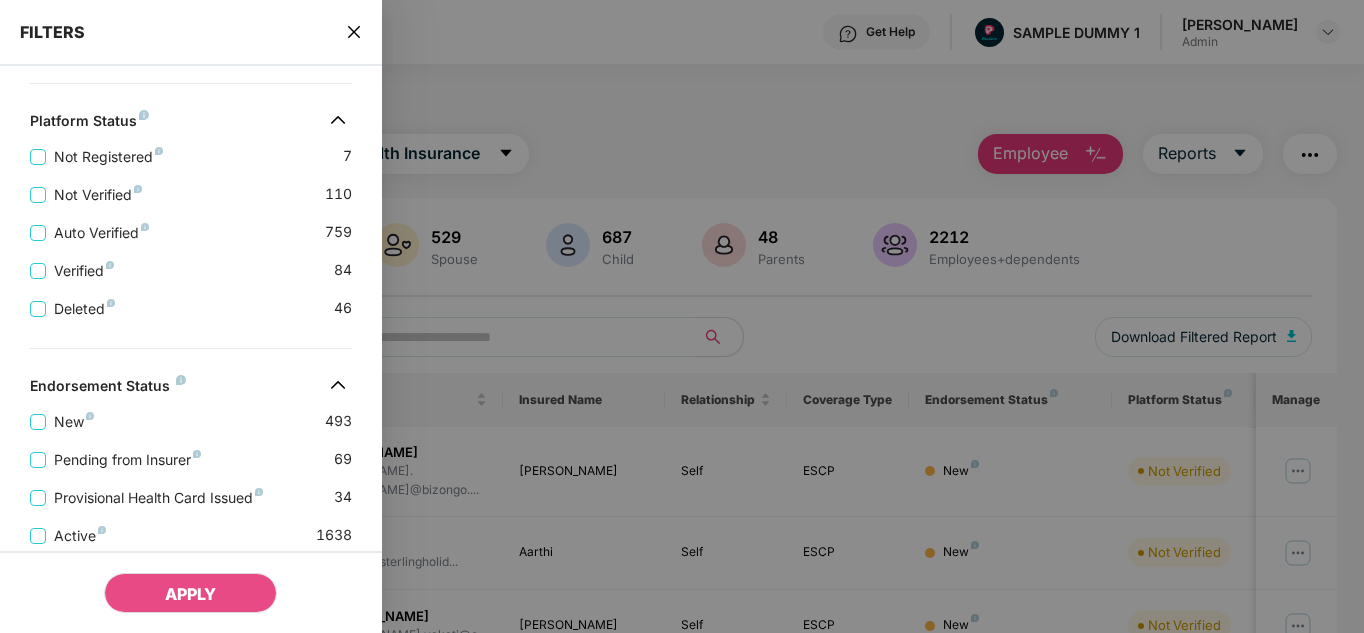 scroll, scrollTop: 605, scrollLeft: 0, axis: vertical 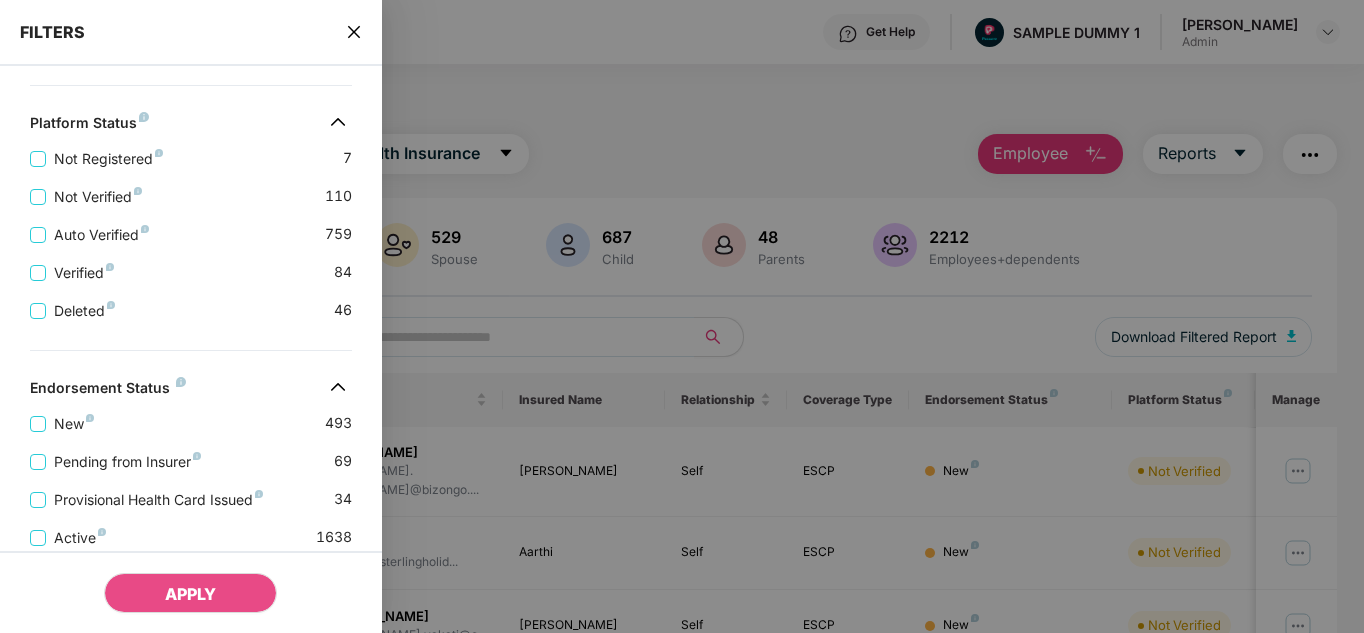 click on "FILTERS" at bounding box center [191, 33] 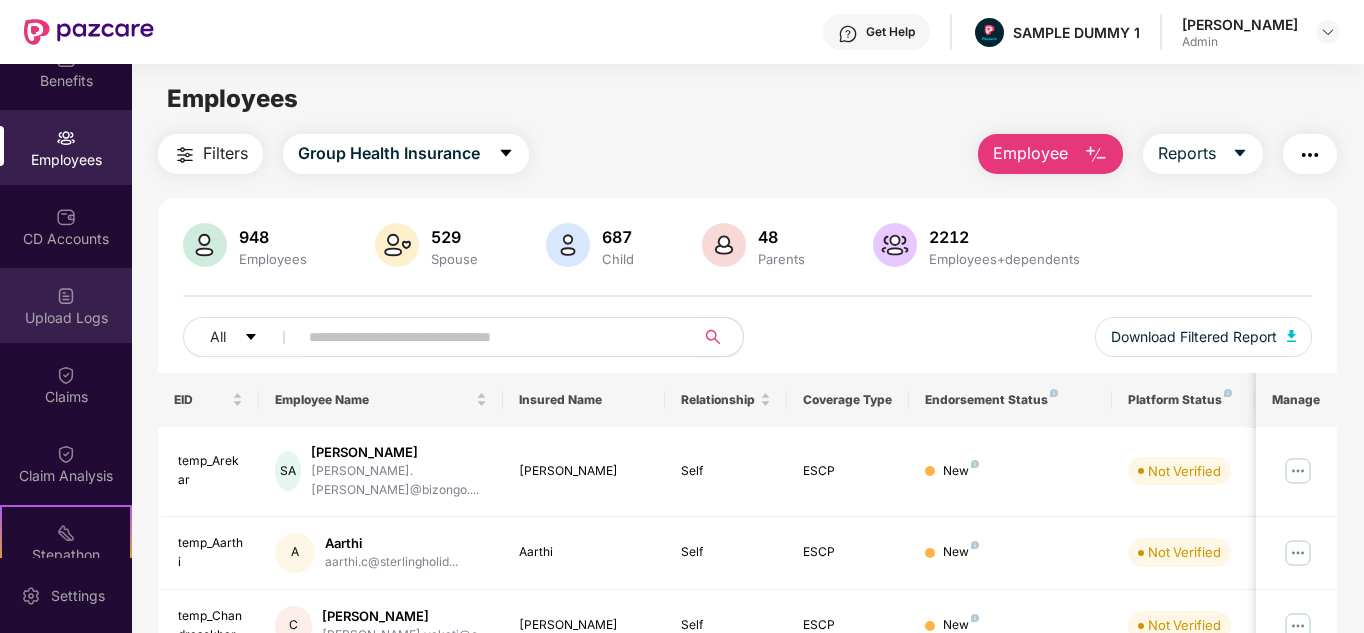 scroll, scrollTop: 119, scrollLeft: 0, axis: vertical 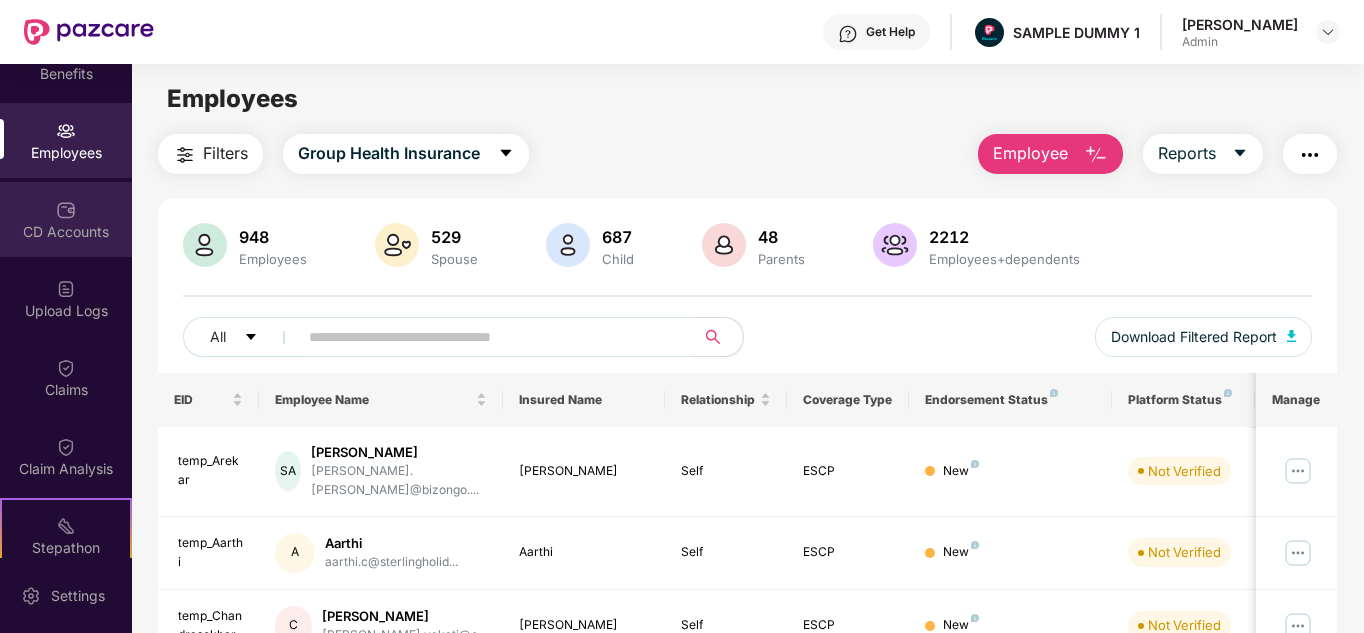 click on "CD Accounts" at bounding box center (66, 219) 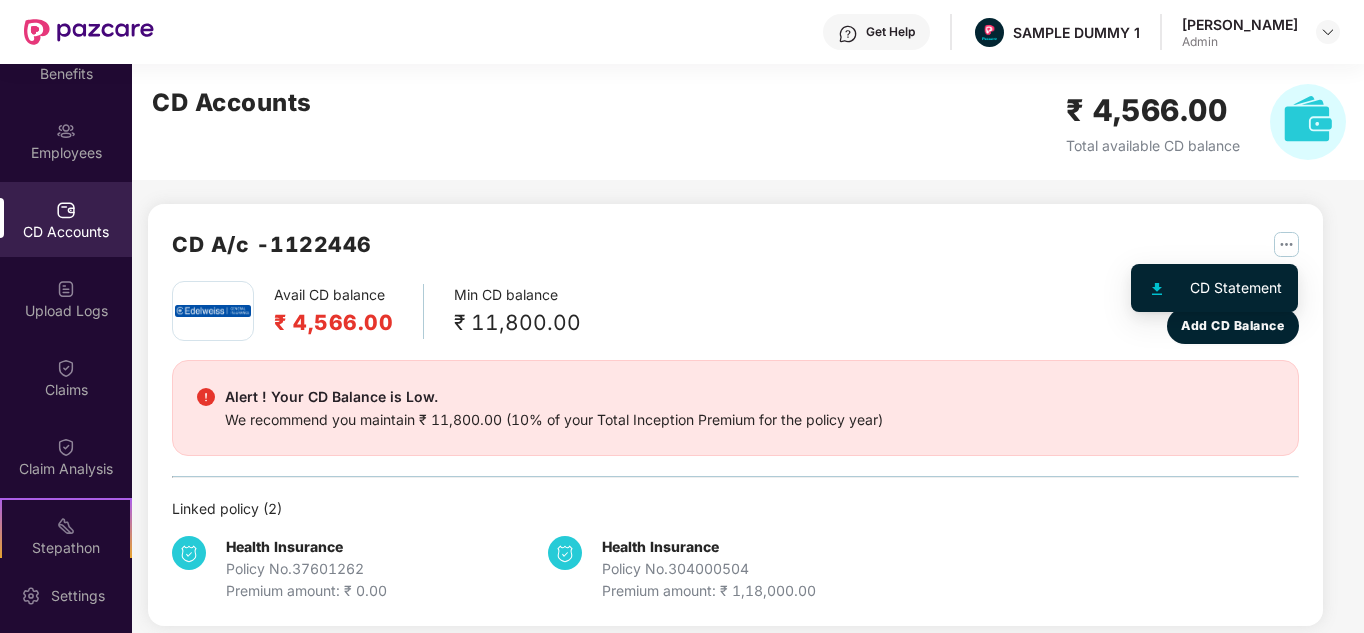 click at bounding box center [1286, 244] 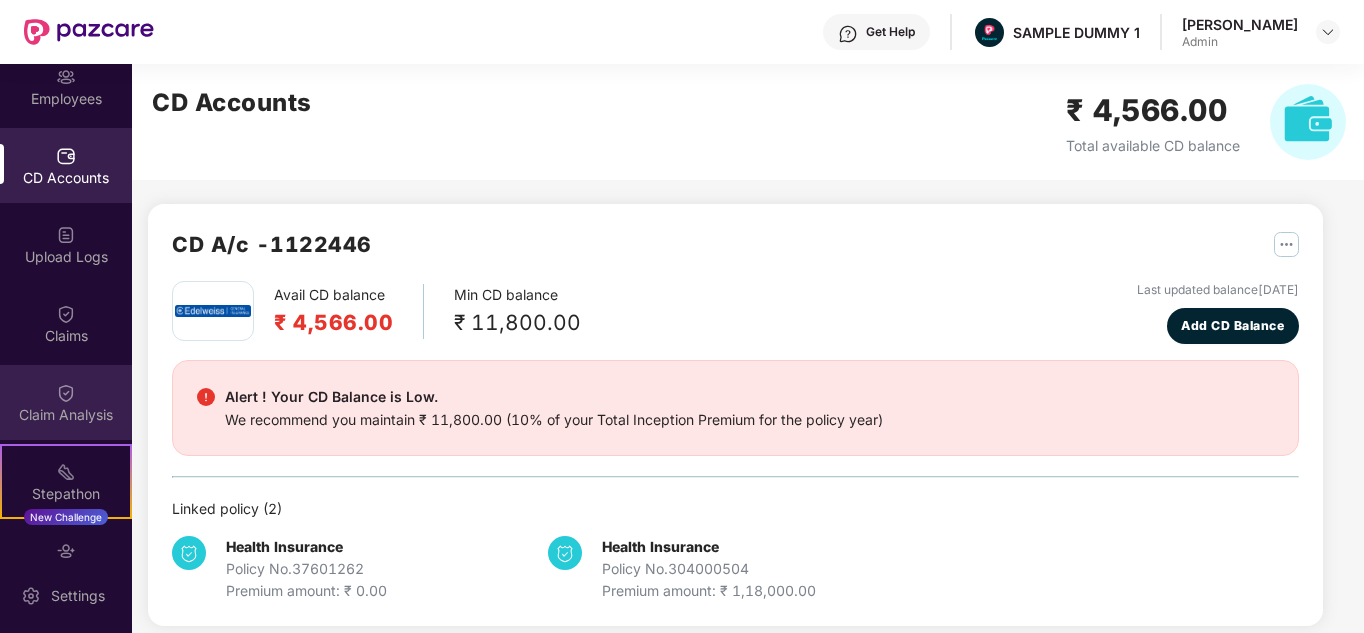 scroll, scrollTop: 174, scrollLeft: 0, axis: vertical 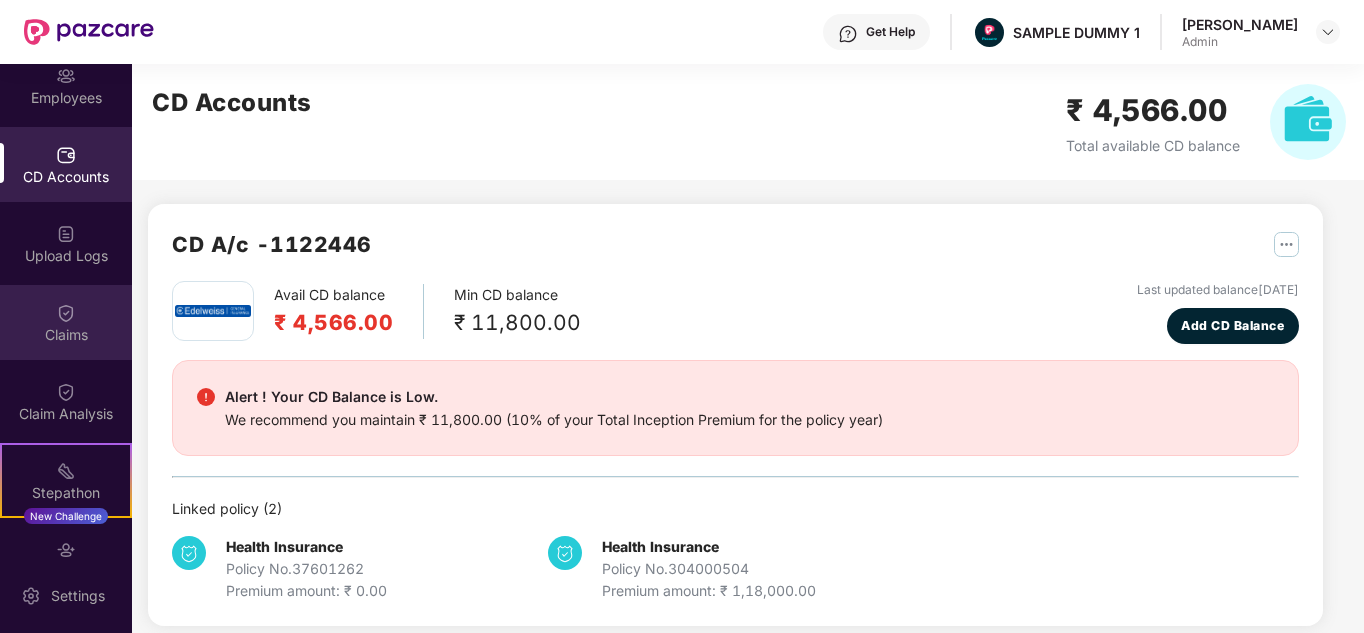click on "Claims" at bounding box center [66, 335] 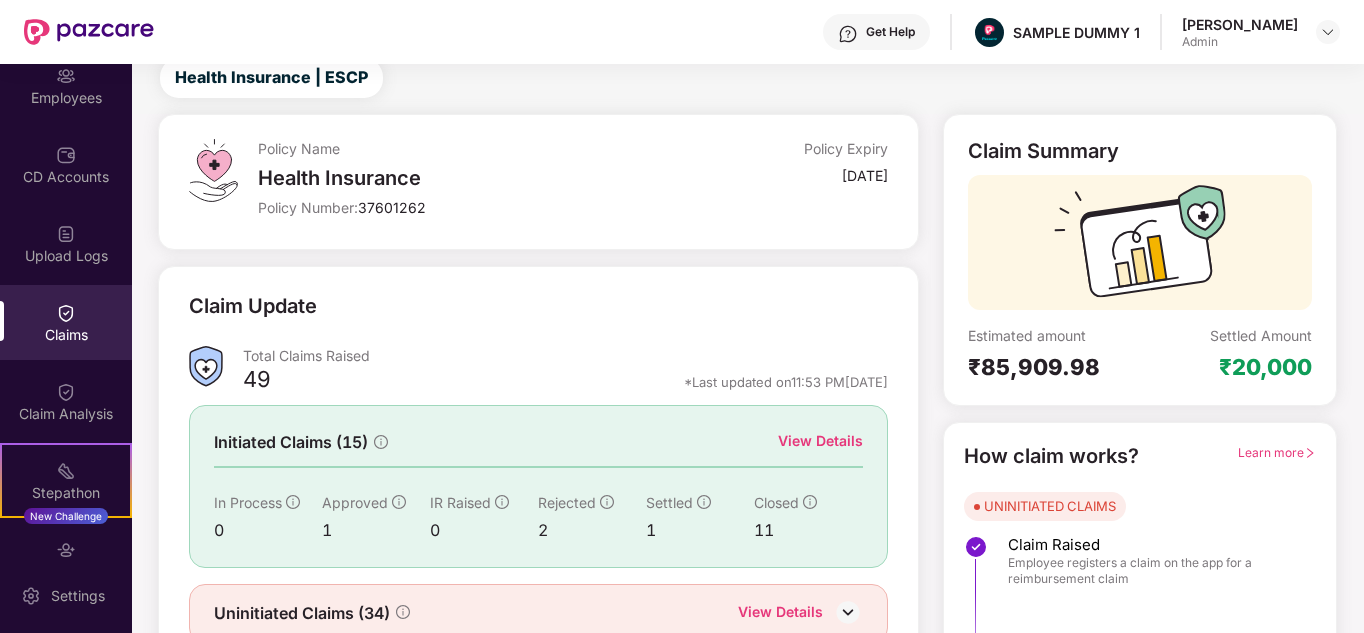 scroll, scrollTop: 150, scrollLeft: 0, axis: vertical 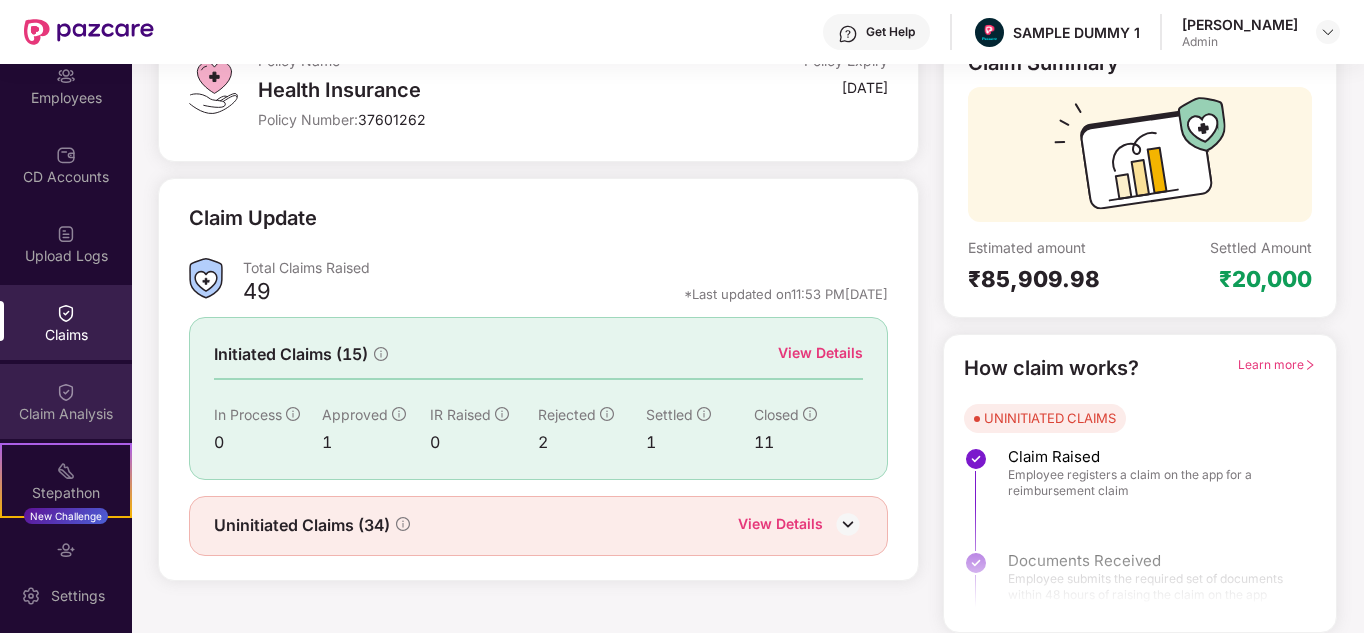 click at bounding box center (66, 392) 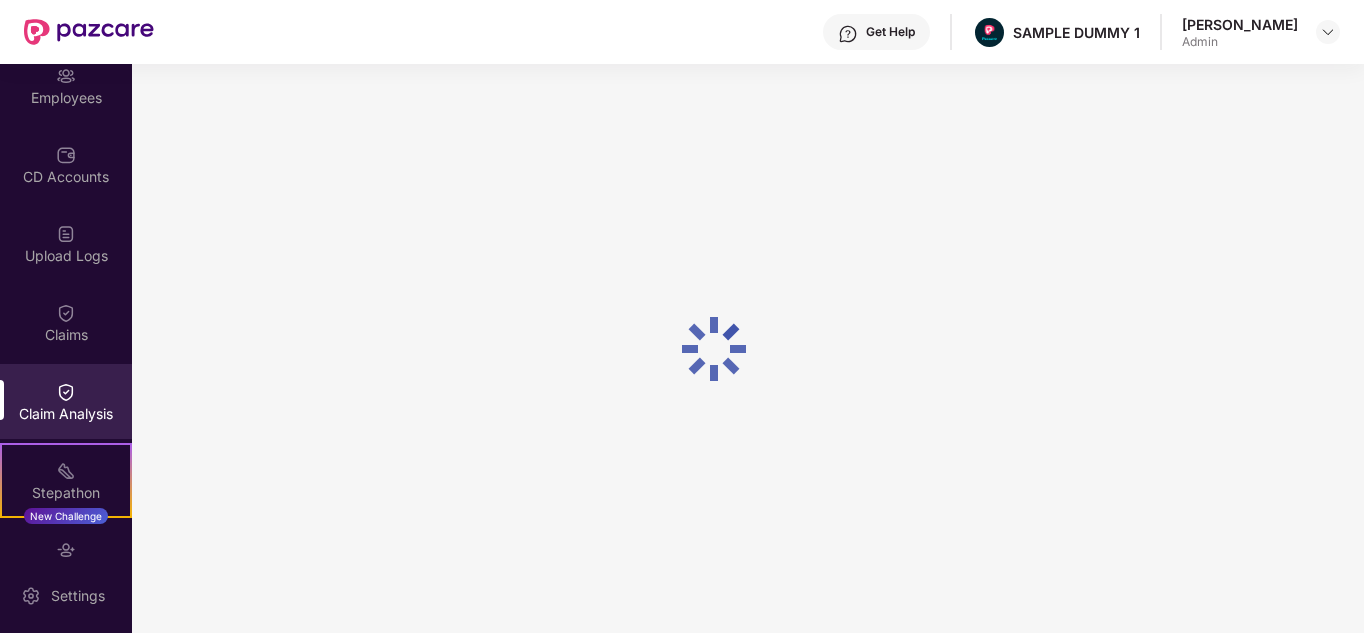 scroll, scrollTop: 0, scrollLeft: 0, axis: both 